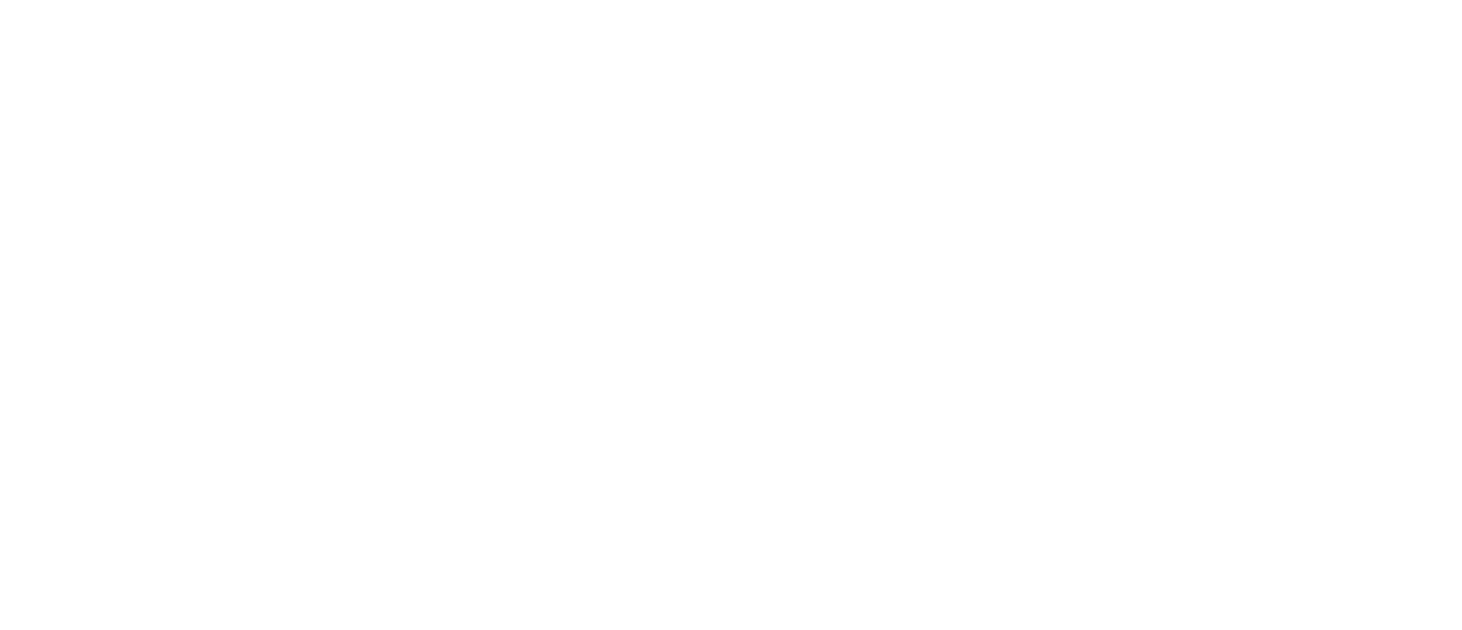 scroll, scrollTop: 0, scrollLeft: 0, axis: both 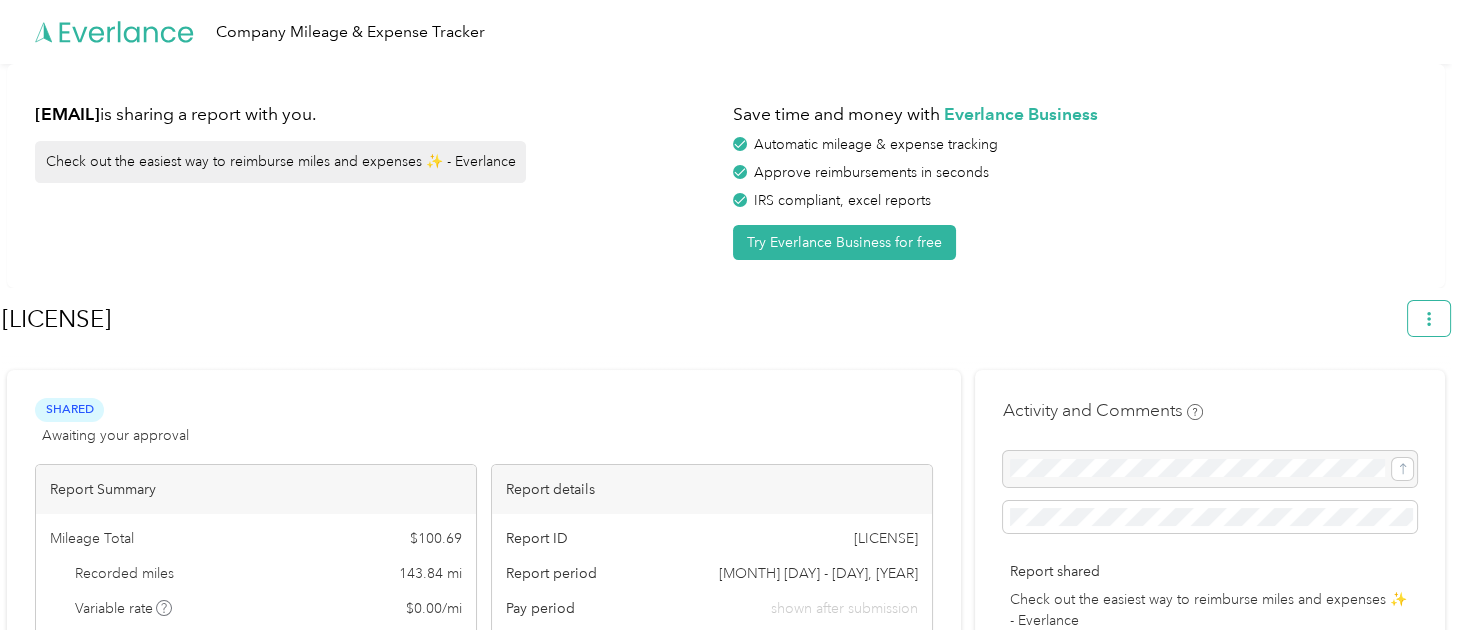 click 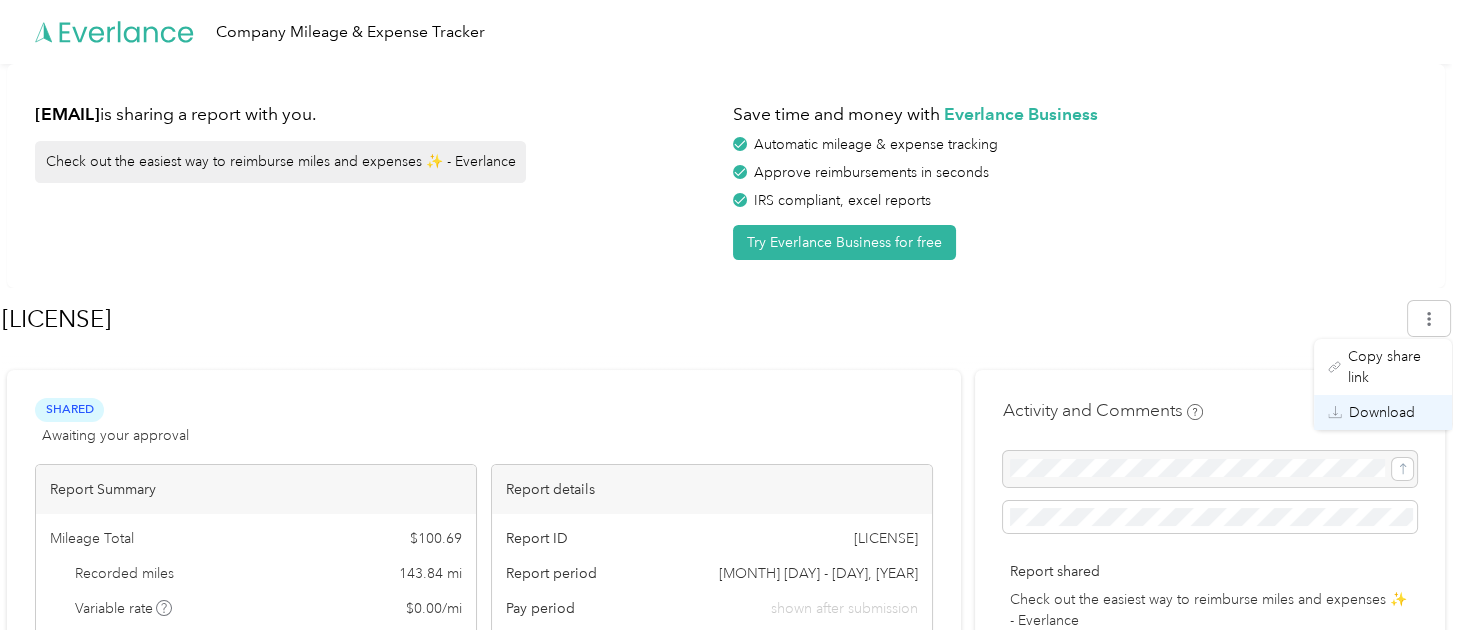click 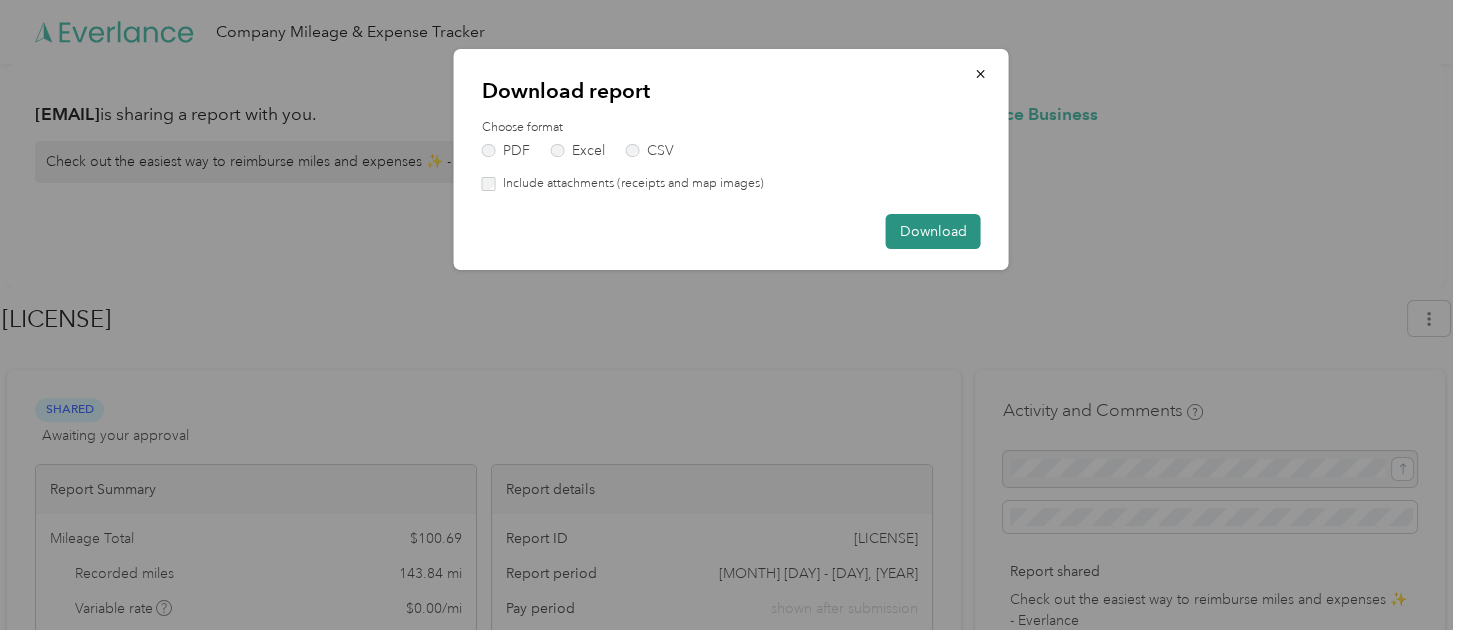 click on "Download" at bounding box center [933, 231] 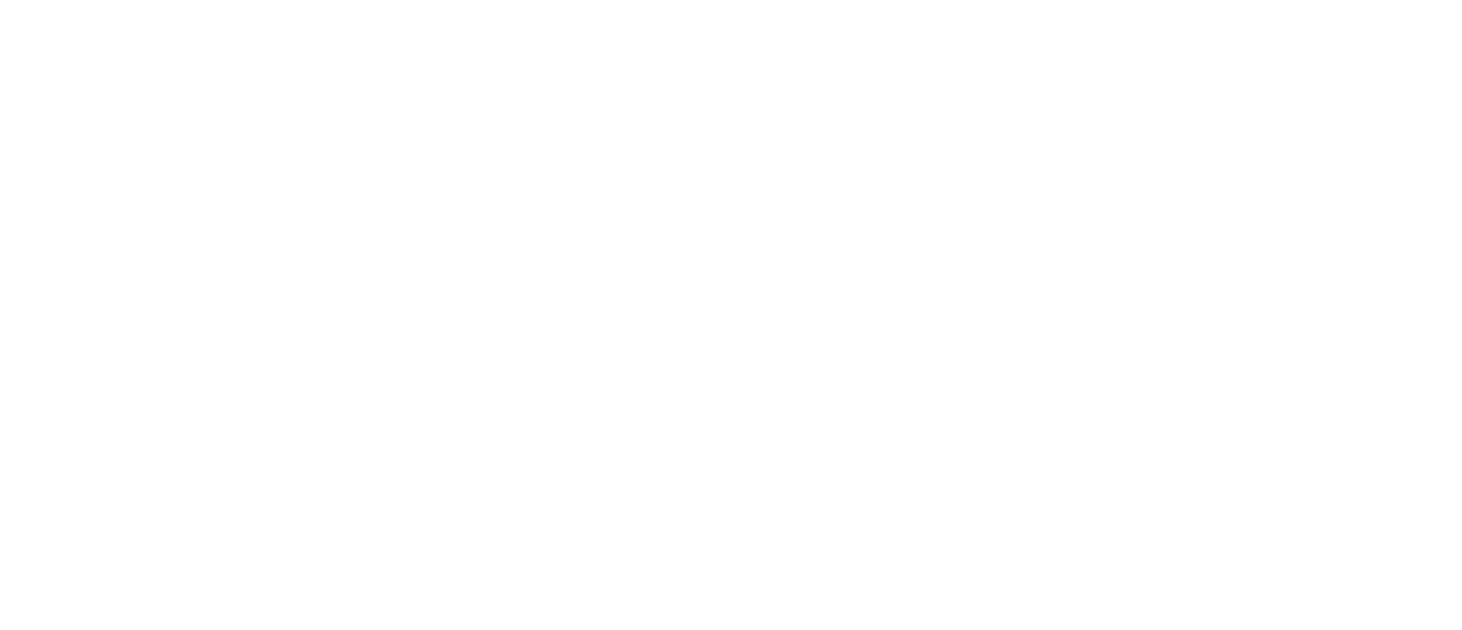 scroll, scrollTop: 0, scrollLeft: 0, axis: both 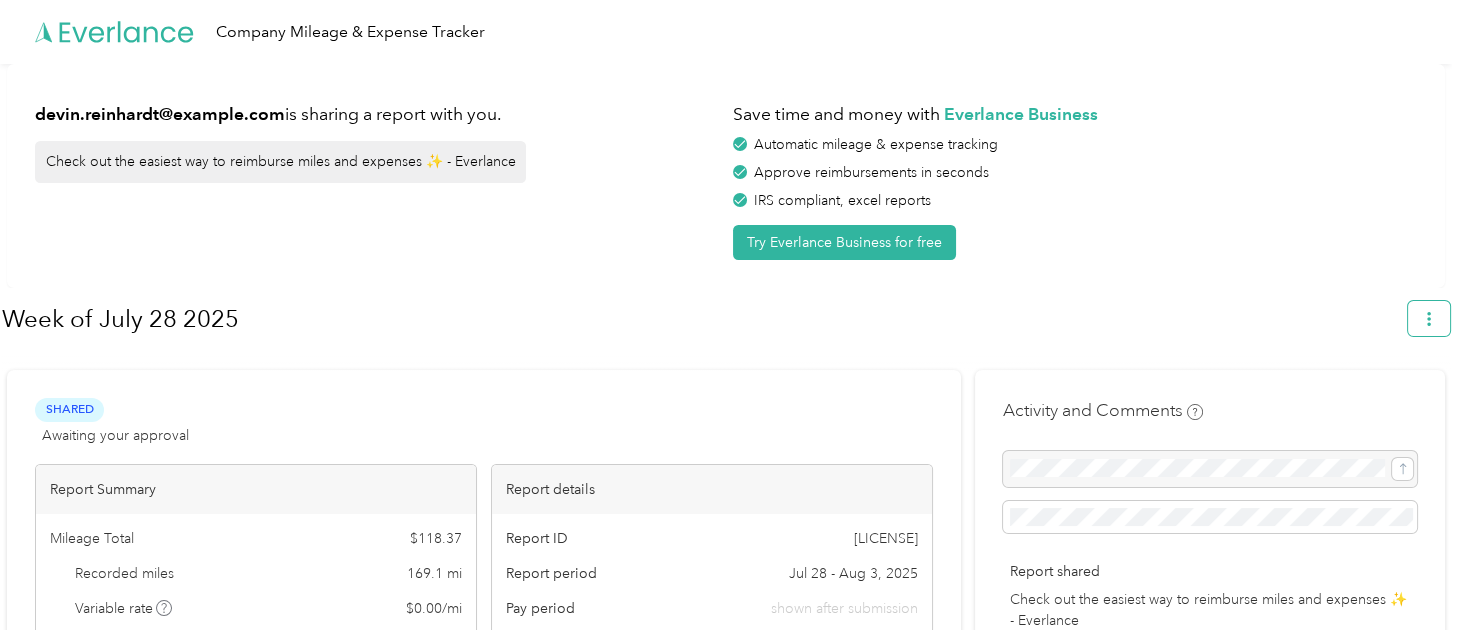 click 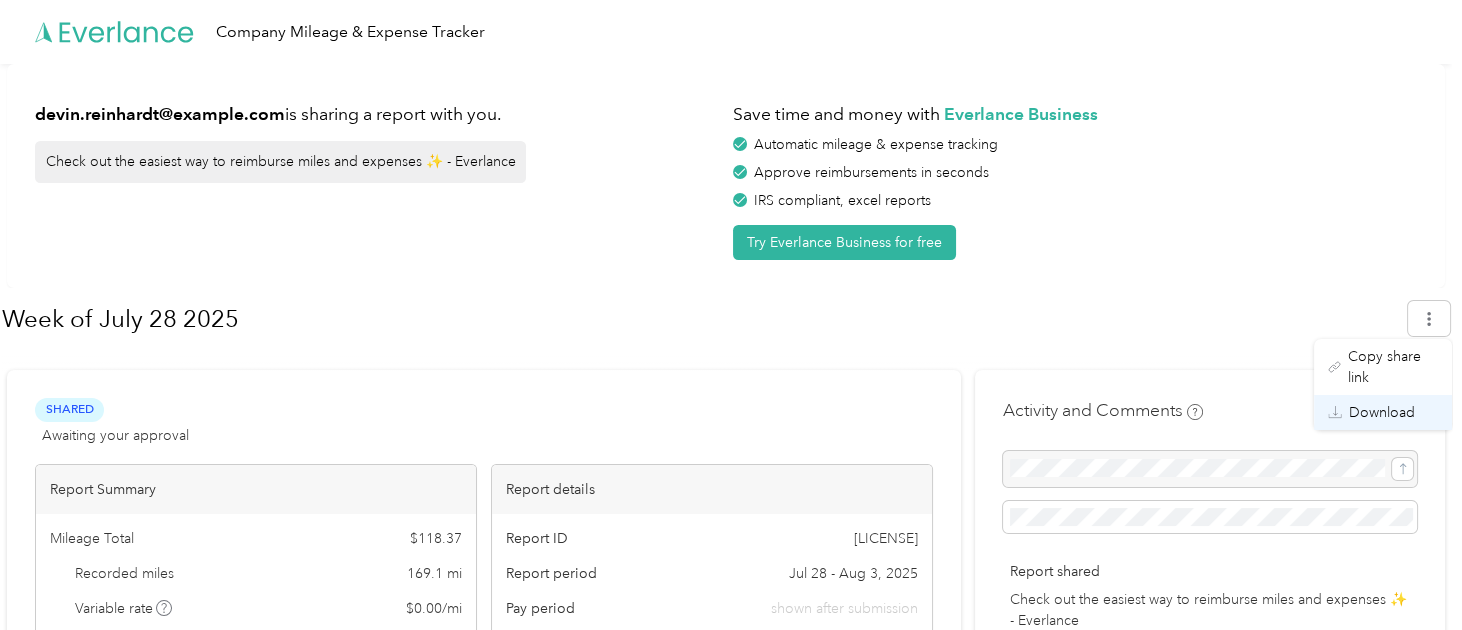 click on "Download" at bounding box center [1382, 412] 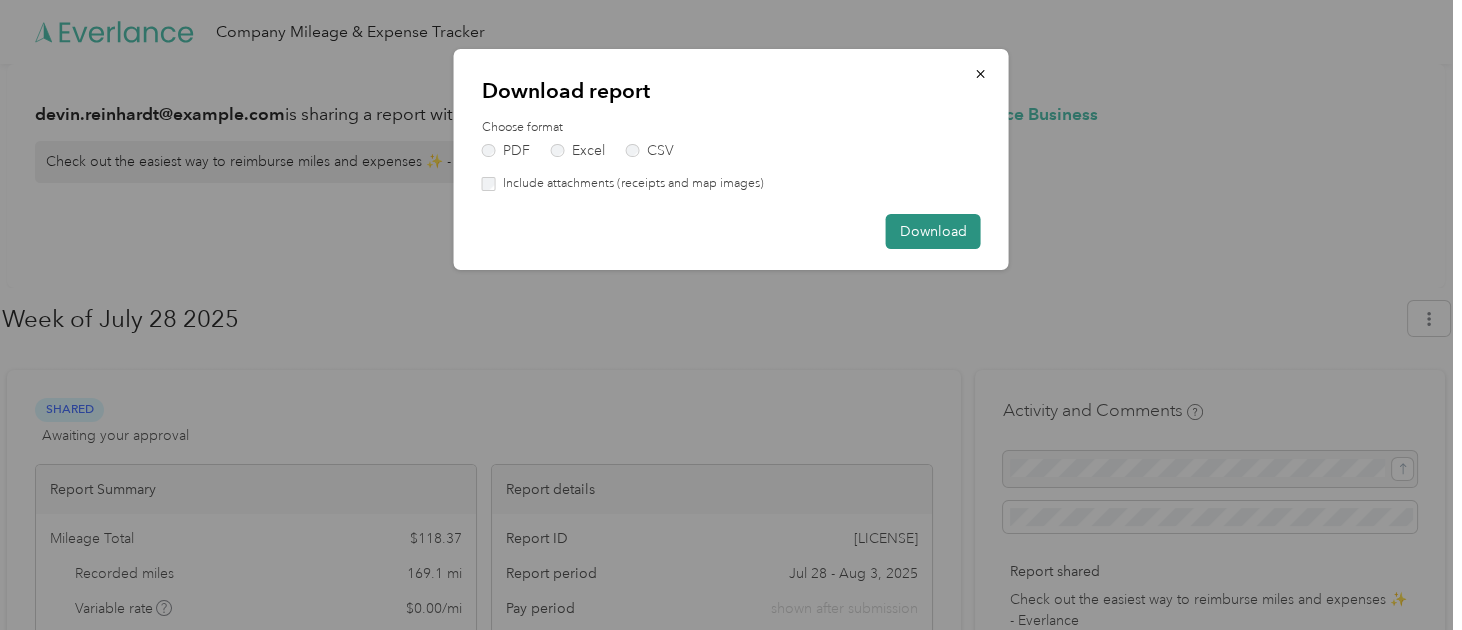click on "Download" at bounding box center (933, 231) 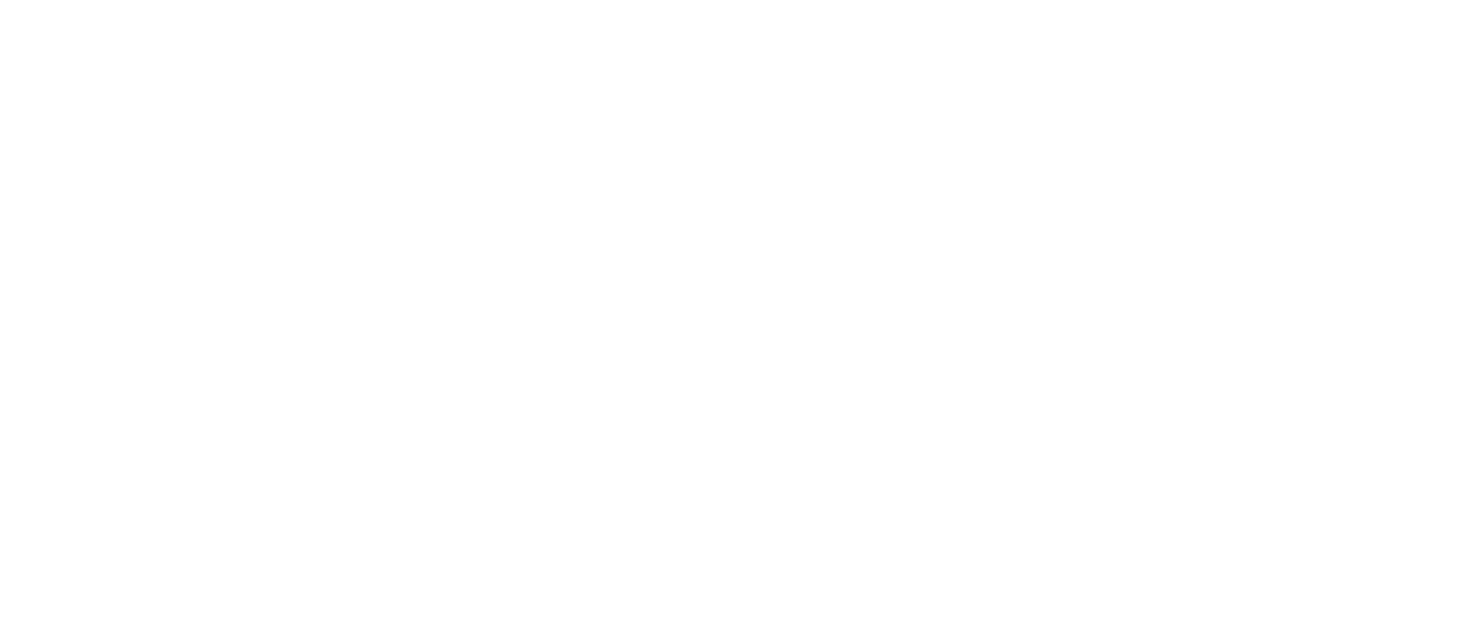 scroll, scrollTop: 0, scrollLeft: 0, axis: both 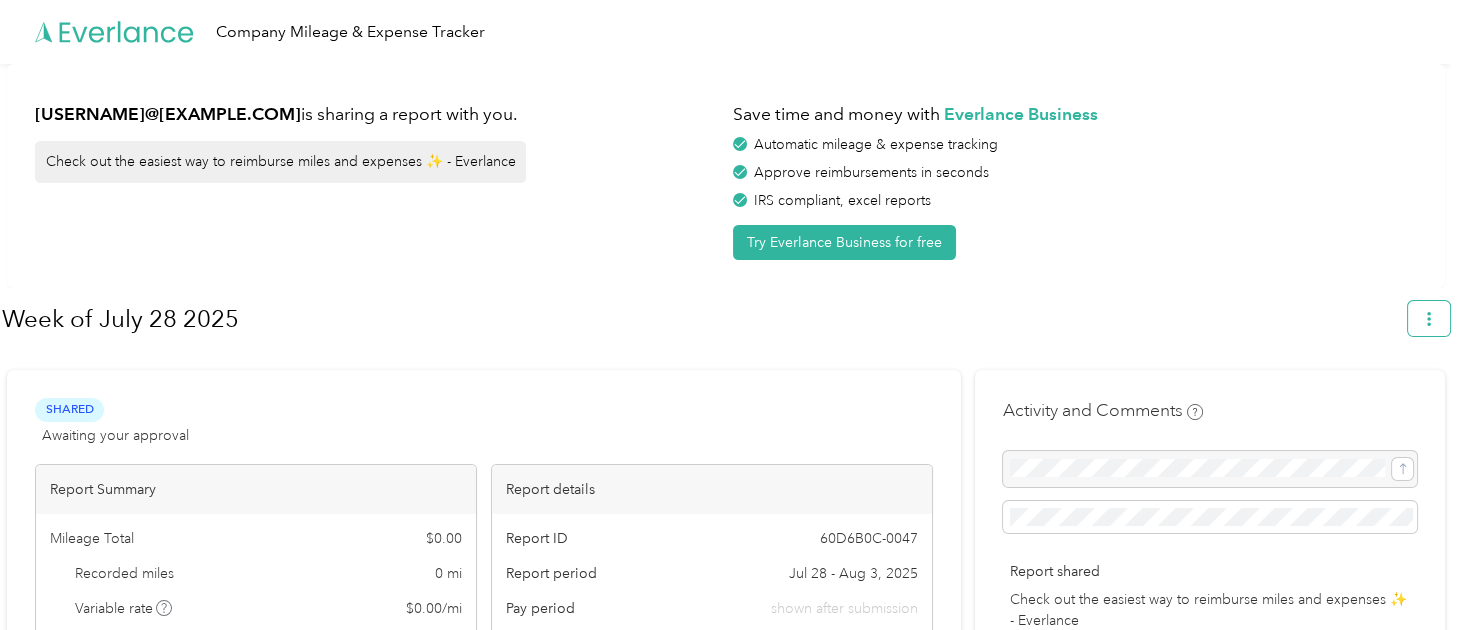 click at bounding box center [1429, 318] 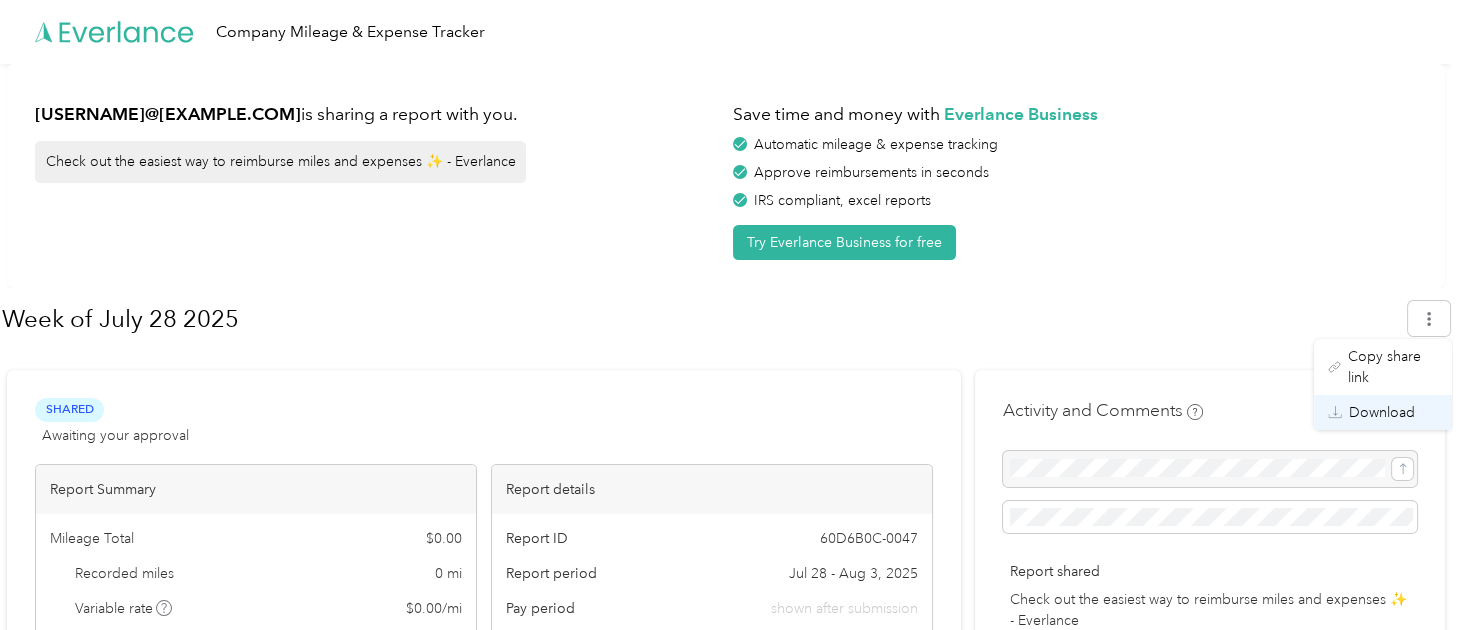 click on "Download" at bounding box center (1382, 412) 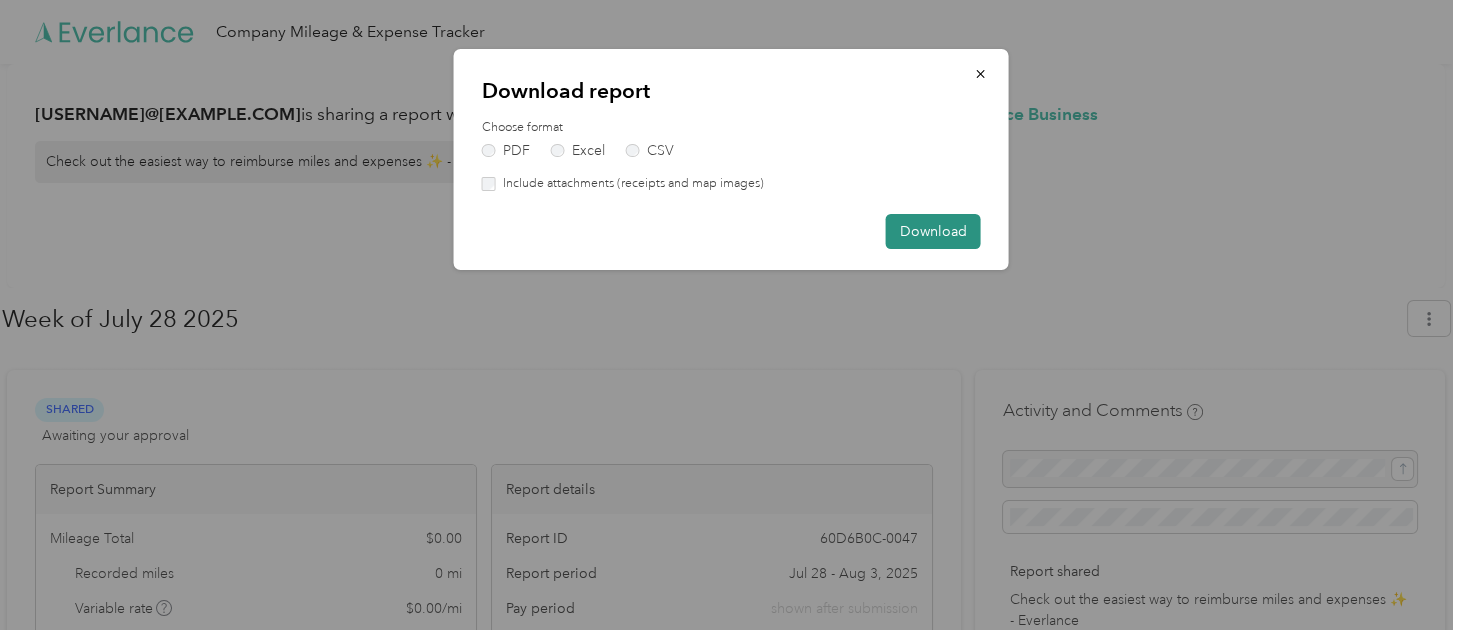 click on "Download" at bounding box center [933, 231] 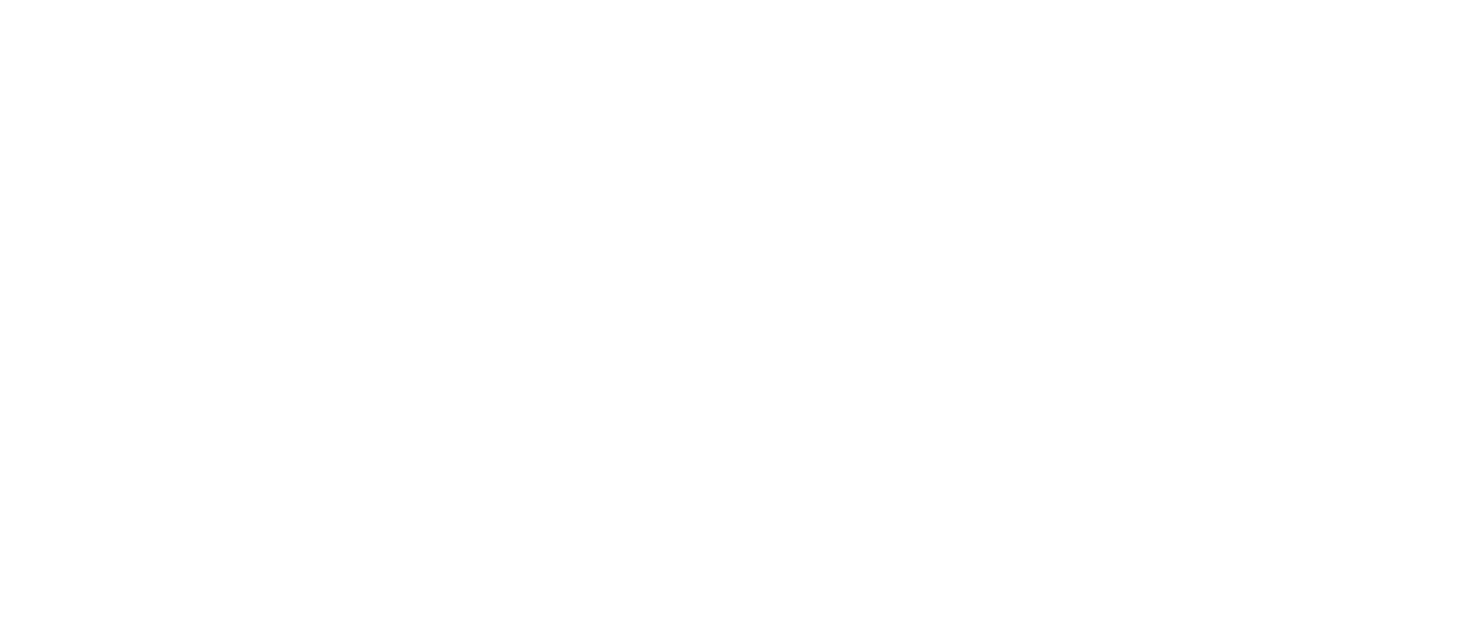 scroll, scrollTop: 0, scrollLeft: 0, axis: both 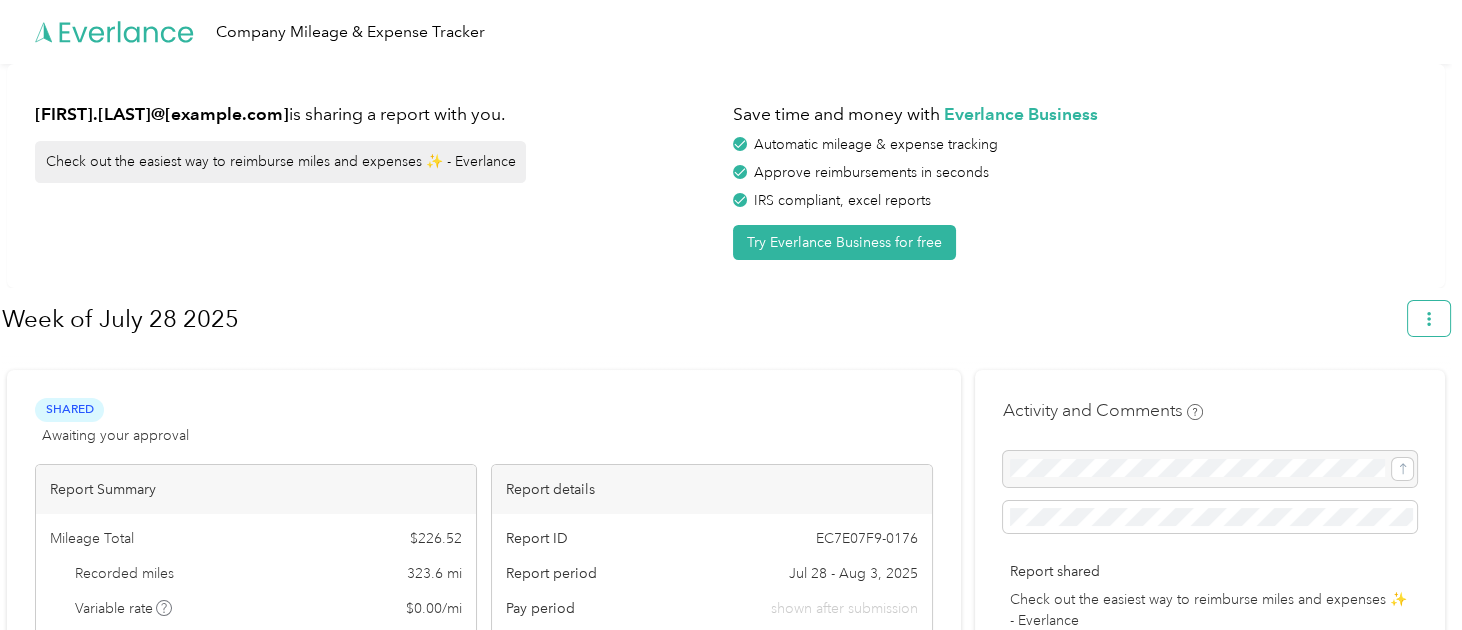 click 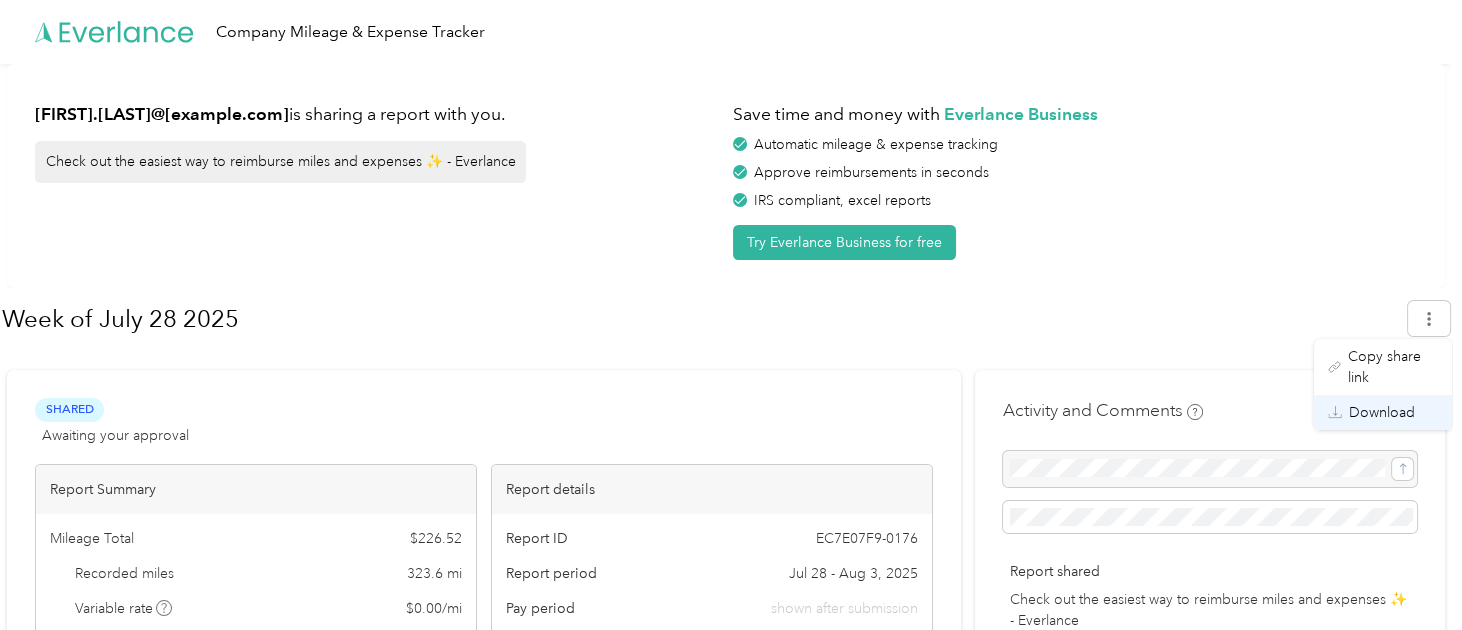 click on "Download" at bounding box center (1382, 412) 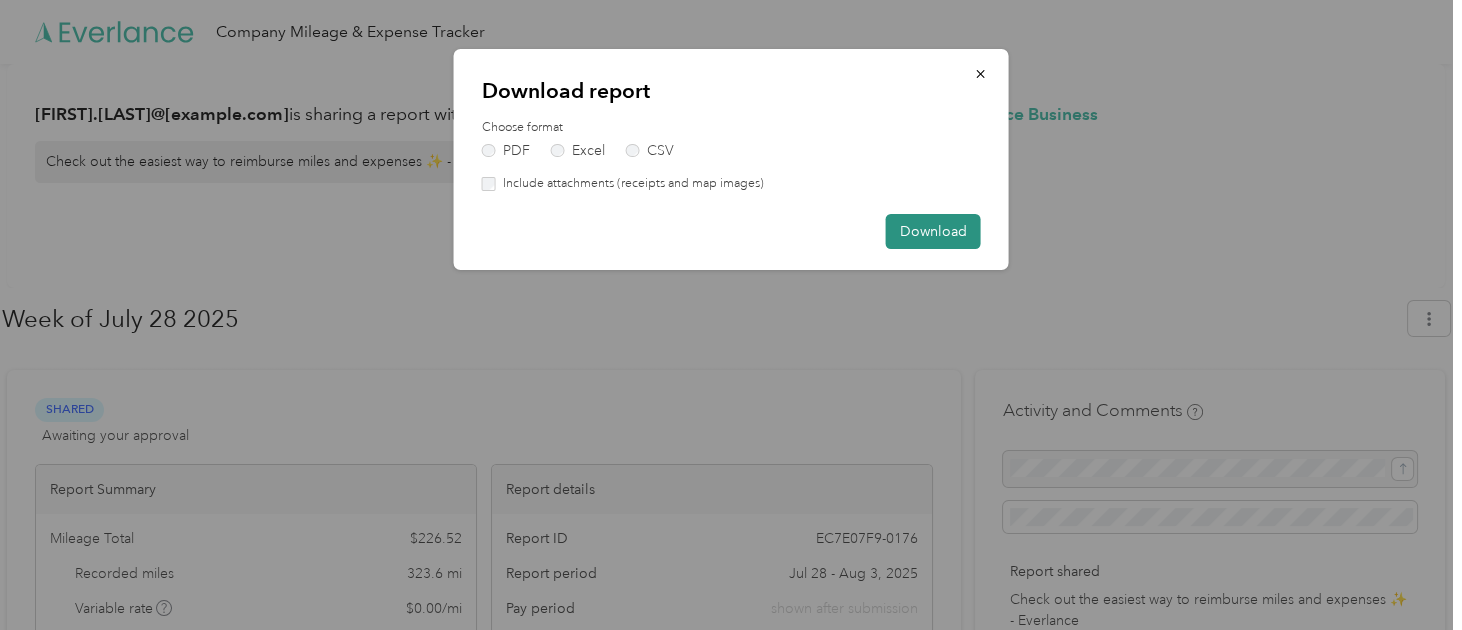 click on "Download" at bounding box center [933, 231] 